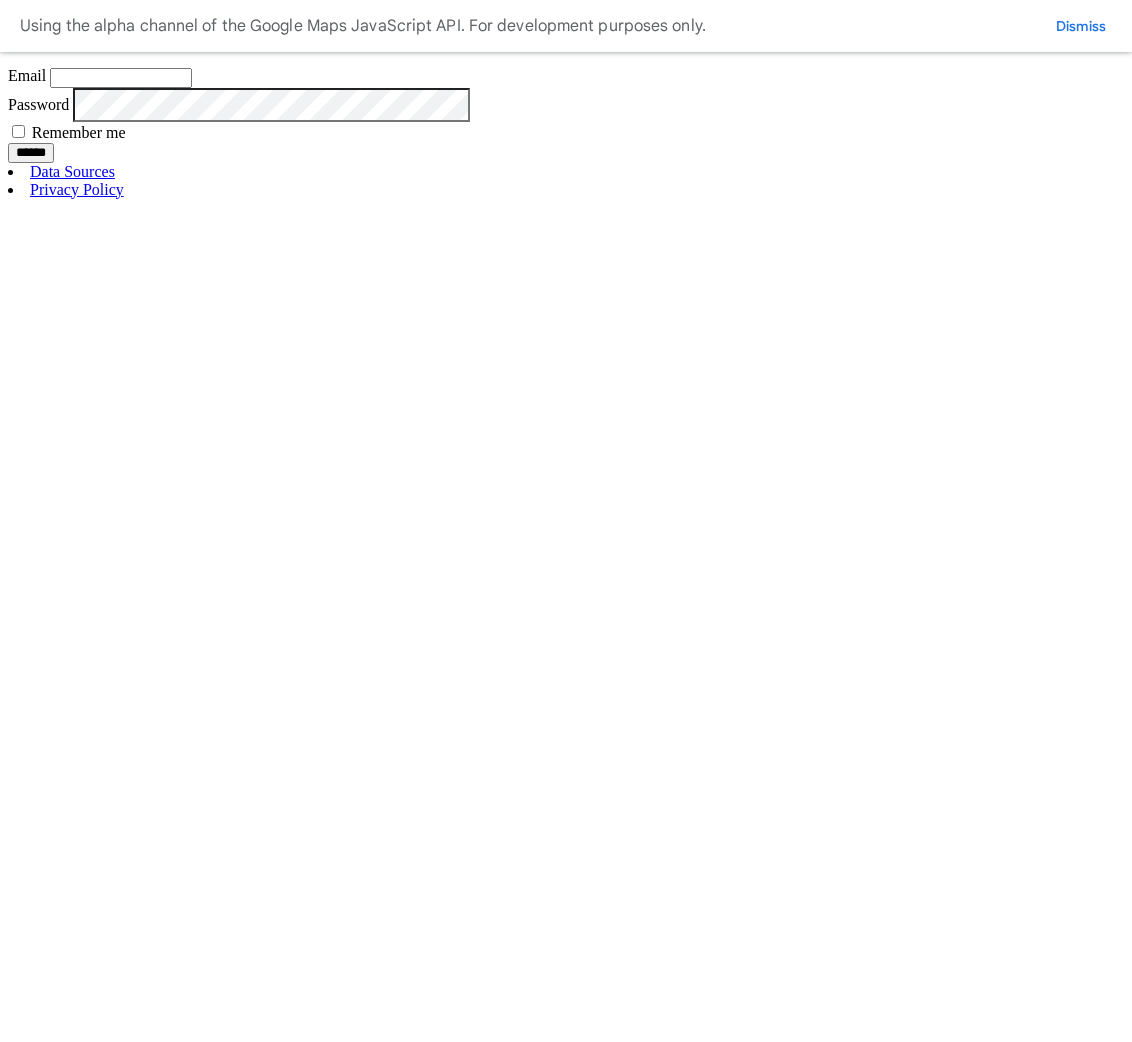 scroll, scrollTop: 0, scrollLeft: 0, axis: both 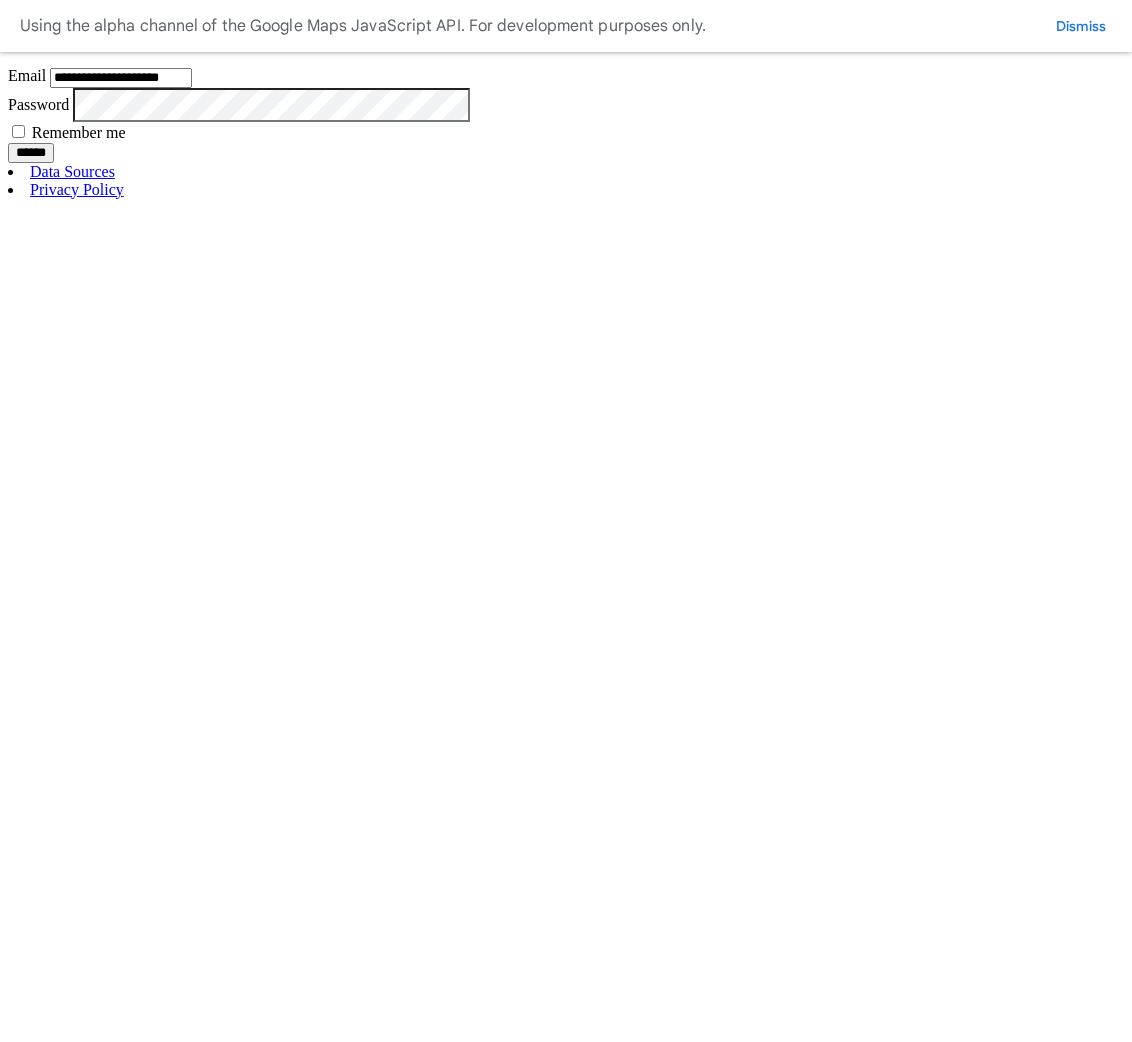 click on "******" at bounding box center (31, 153) 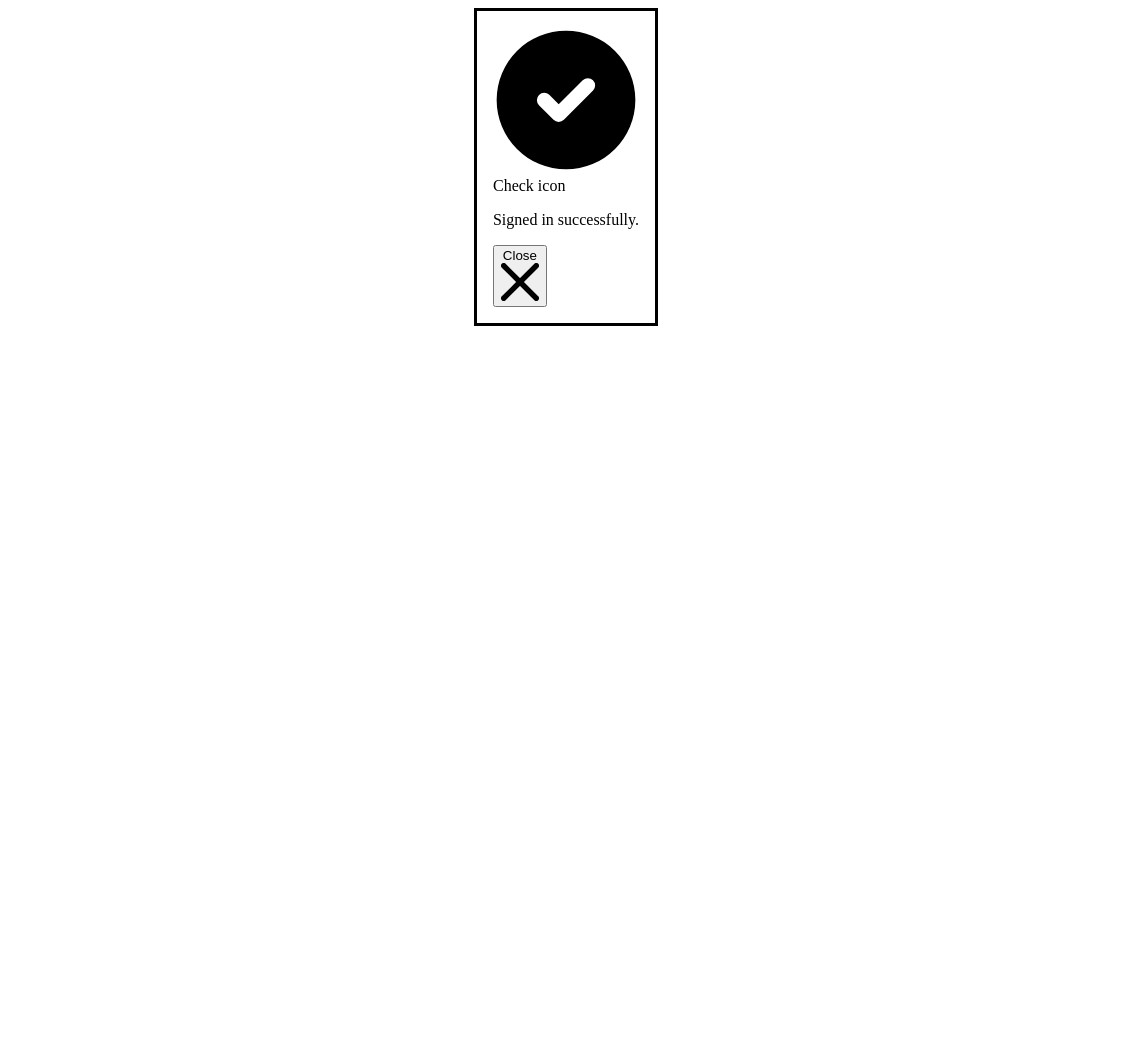 click on "Your Portfolio" at bounding box center [94, 8772] 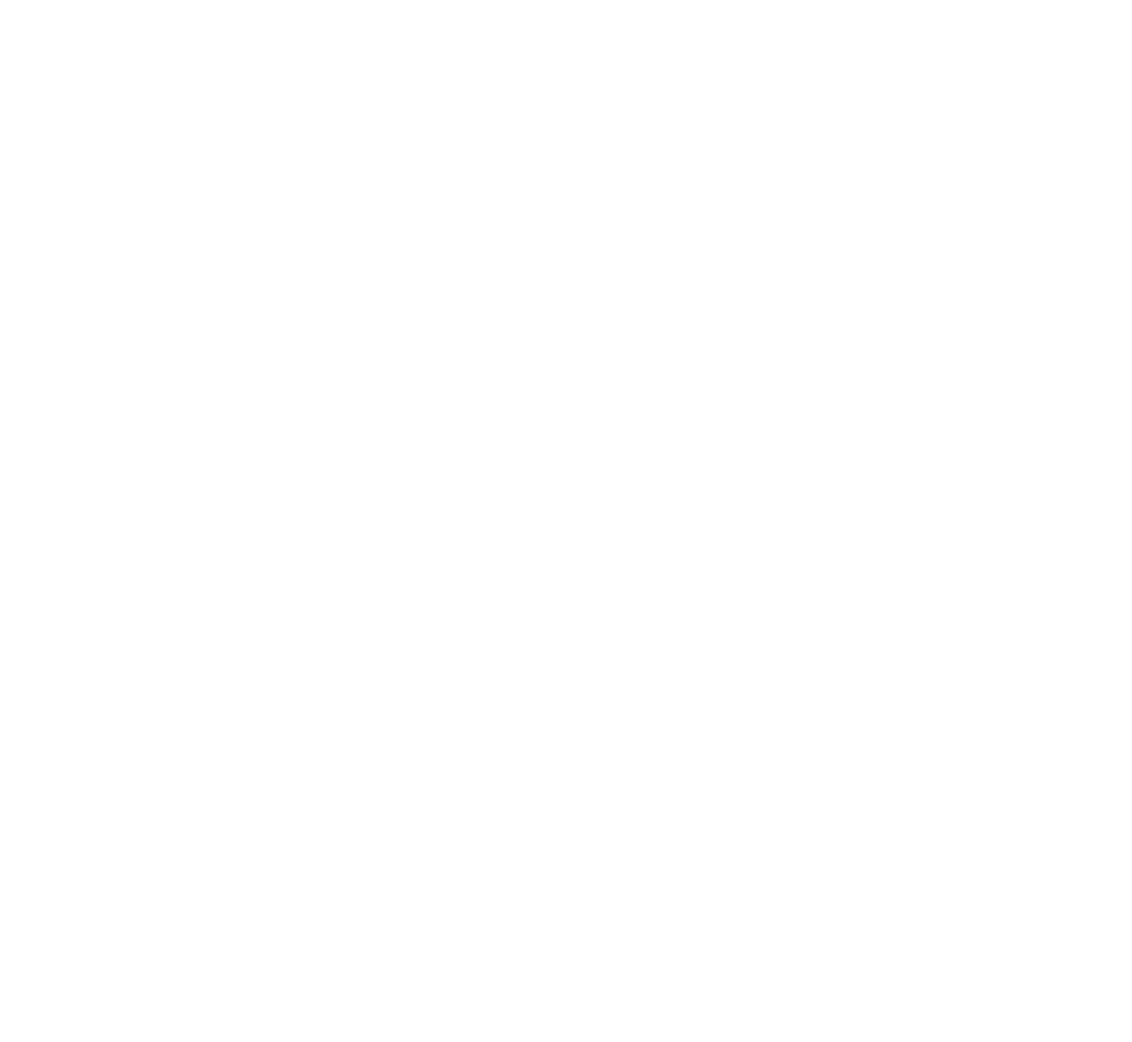 scroll, scrollTop: 32, scrollLeft: 0, axis: vertical 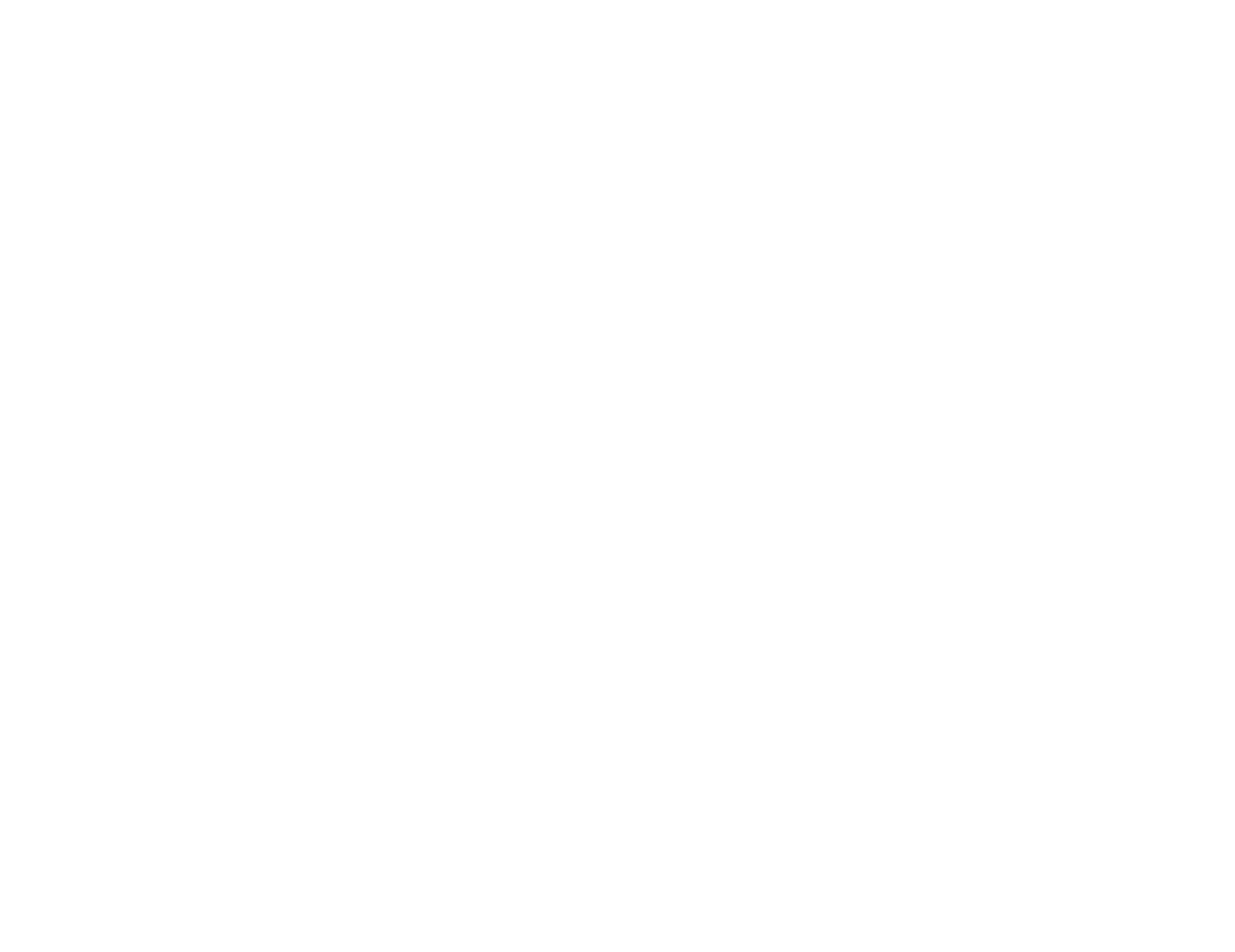 click on "Yes" at bounding box center (636, 10624) 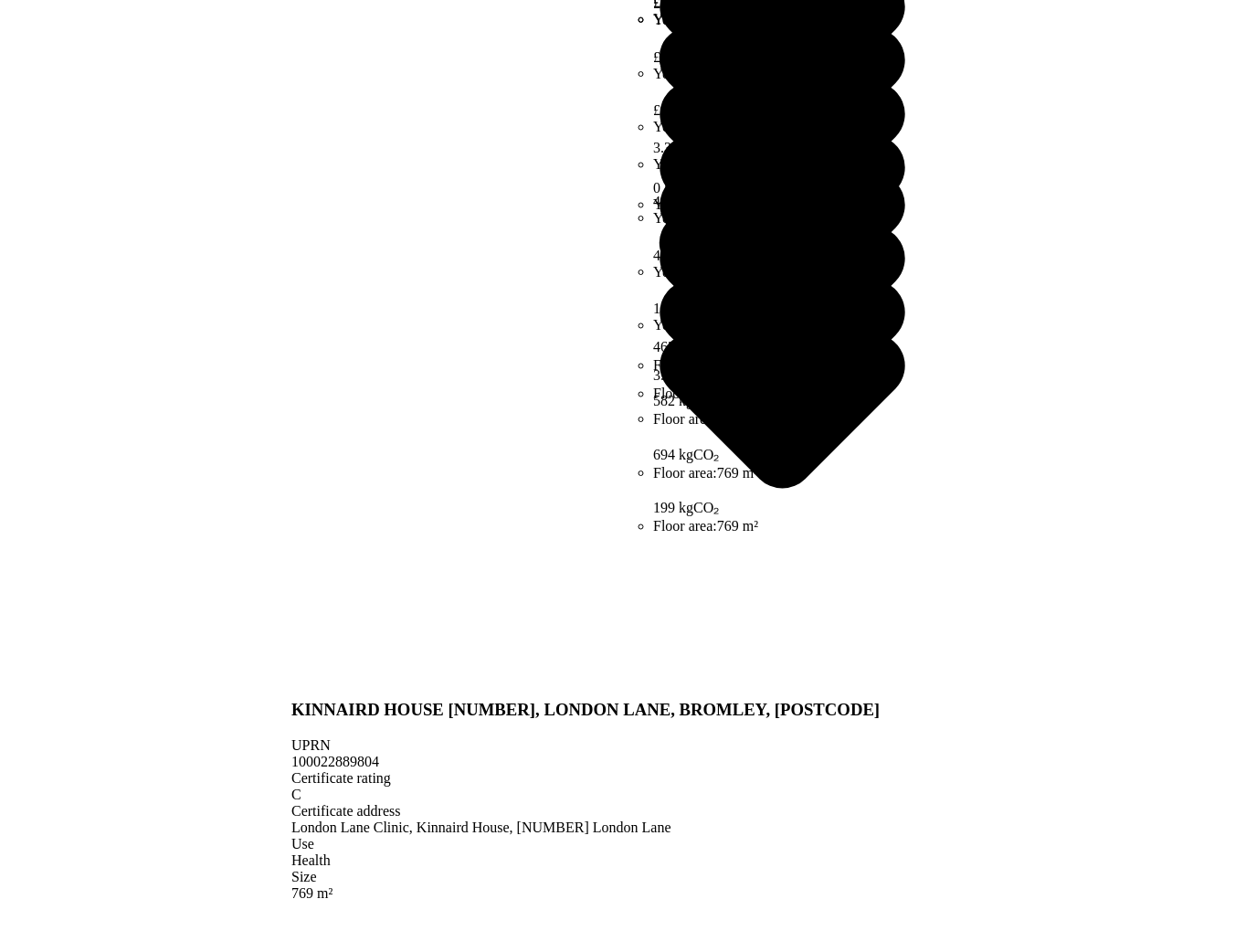 scroll, scrollTop: 477, scrollLeft: 0, axis: vertical 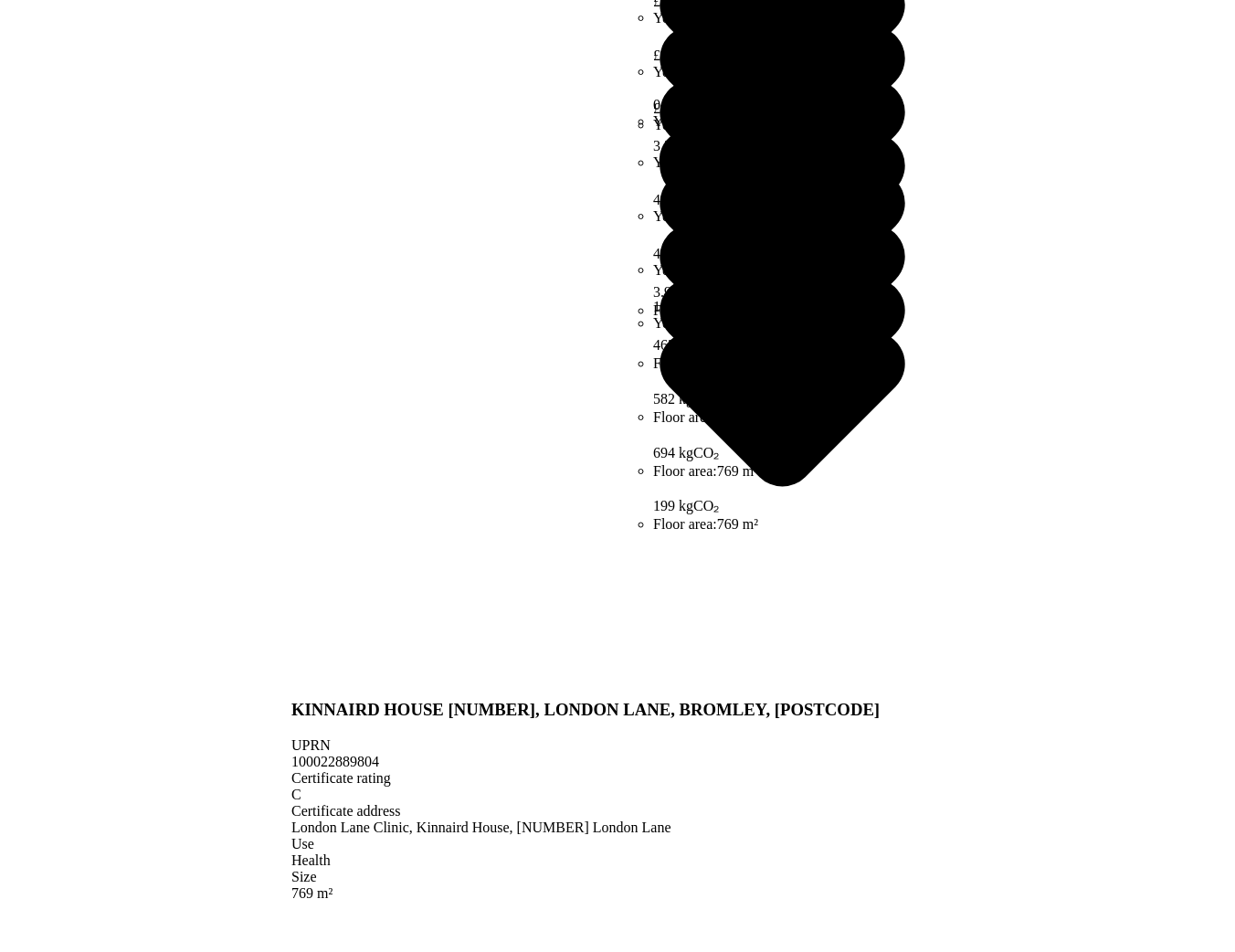 click on "Wibble" at bounding box center (33, 17109) 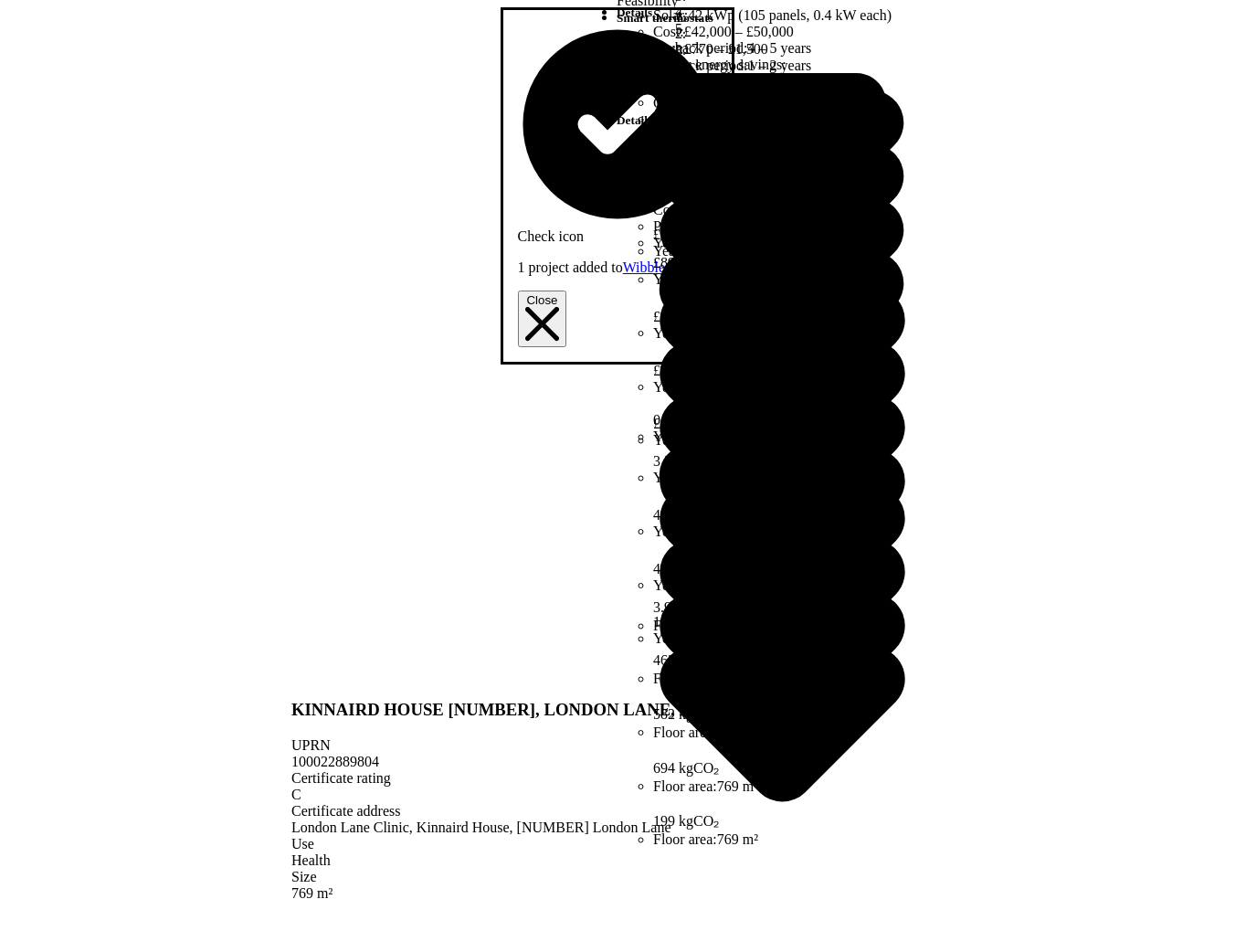 scroll, scrollTop: 183, scrollLeft: 0, axis: vertical 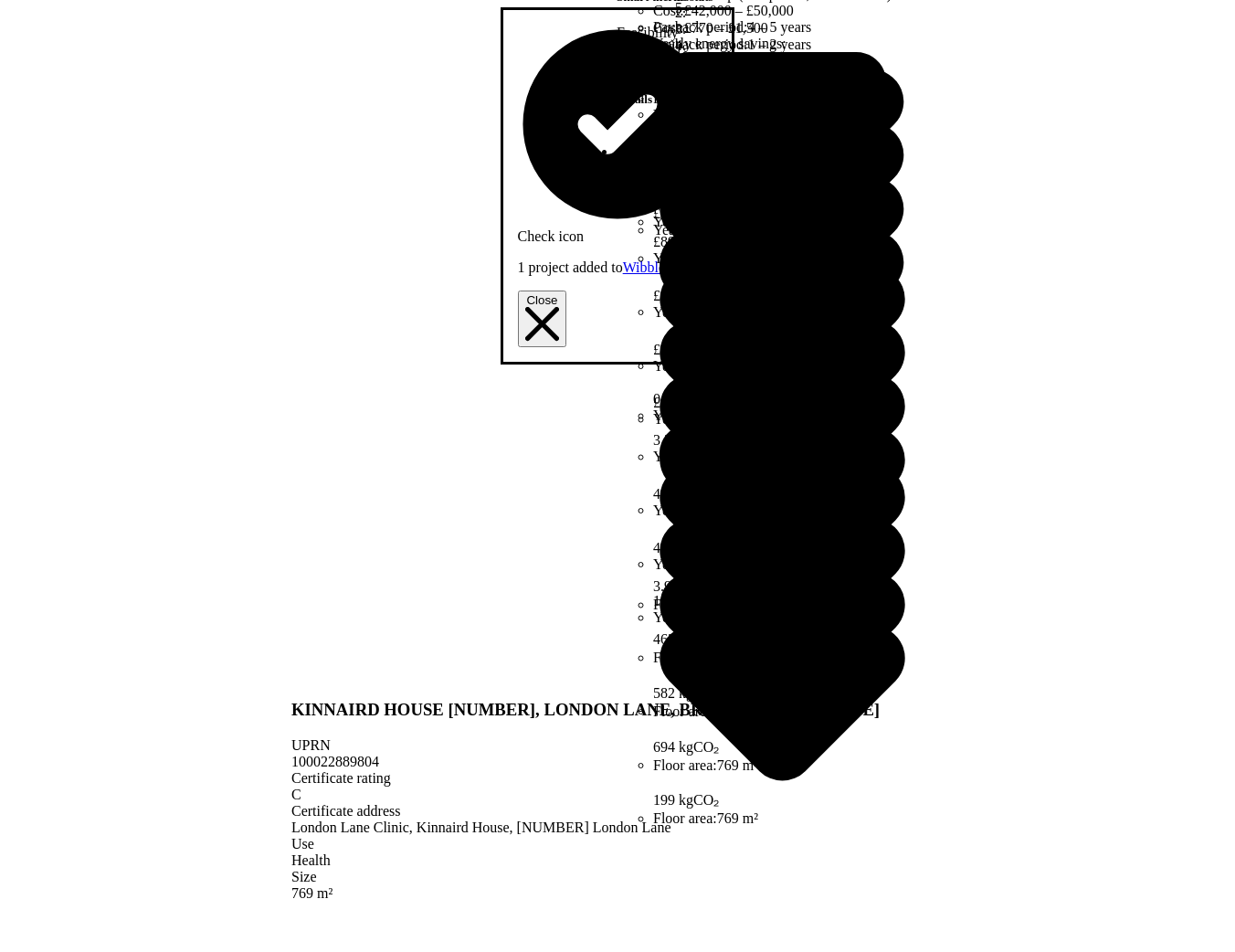 click on "Wibble" at bounding box center [33, 17109] 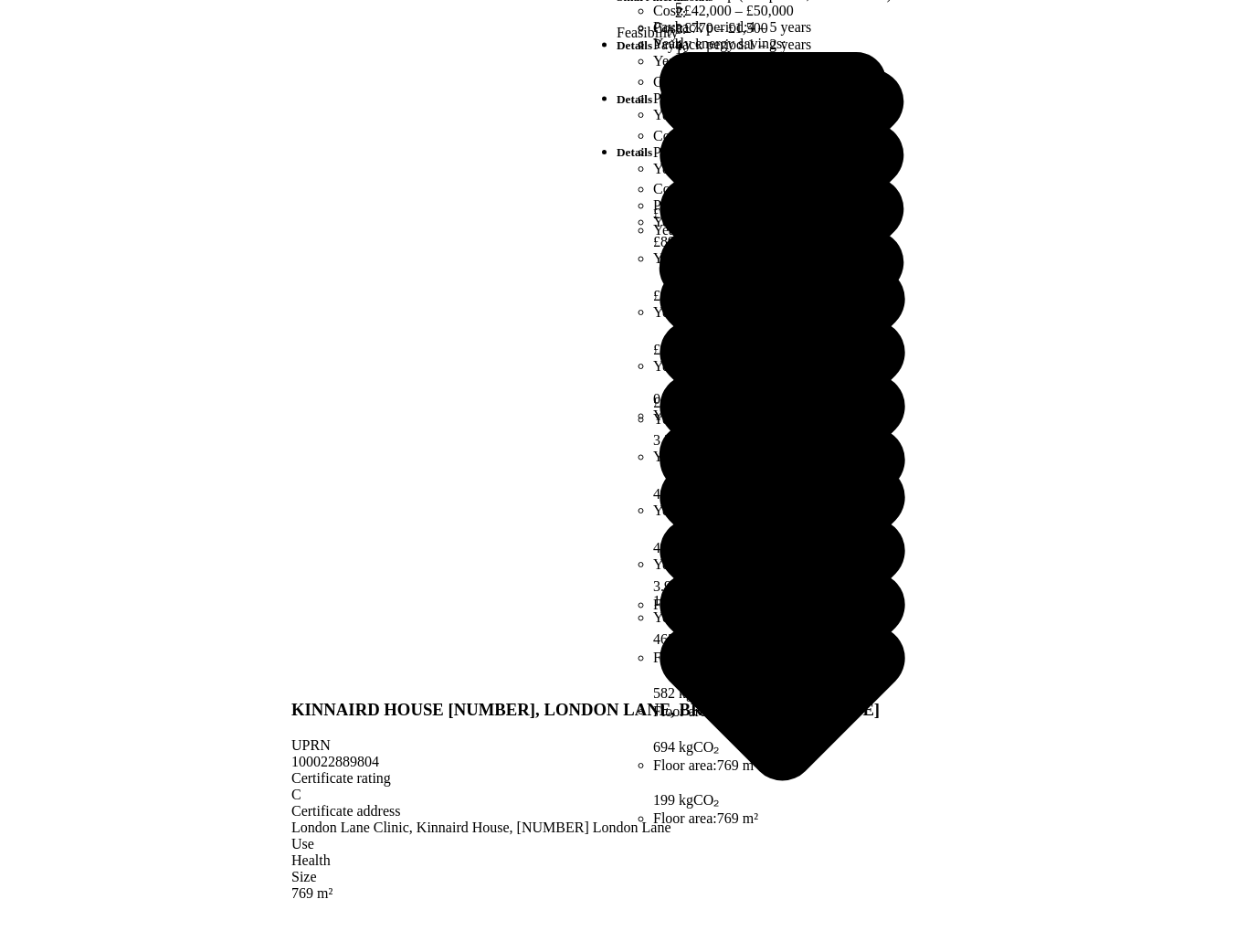 click on "[NAME]’s scenario; [DATE] [TIME]" at bounding box center (107, 17160) 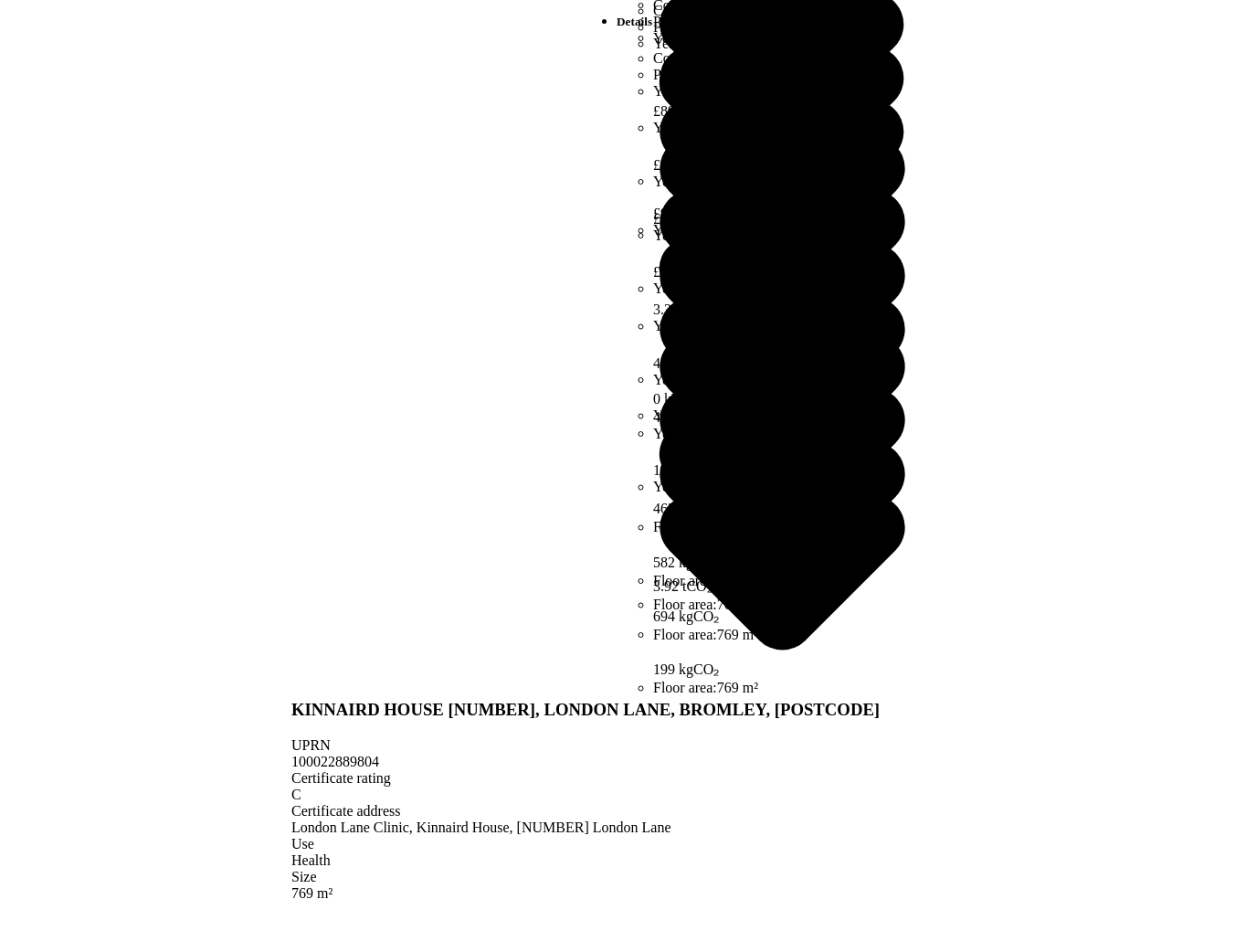 scroll, scrollTop: 318, scrollLeft: 0, axis: vertical 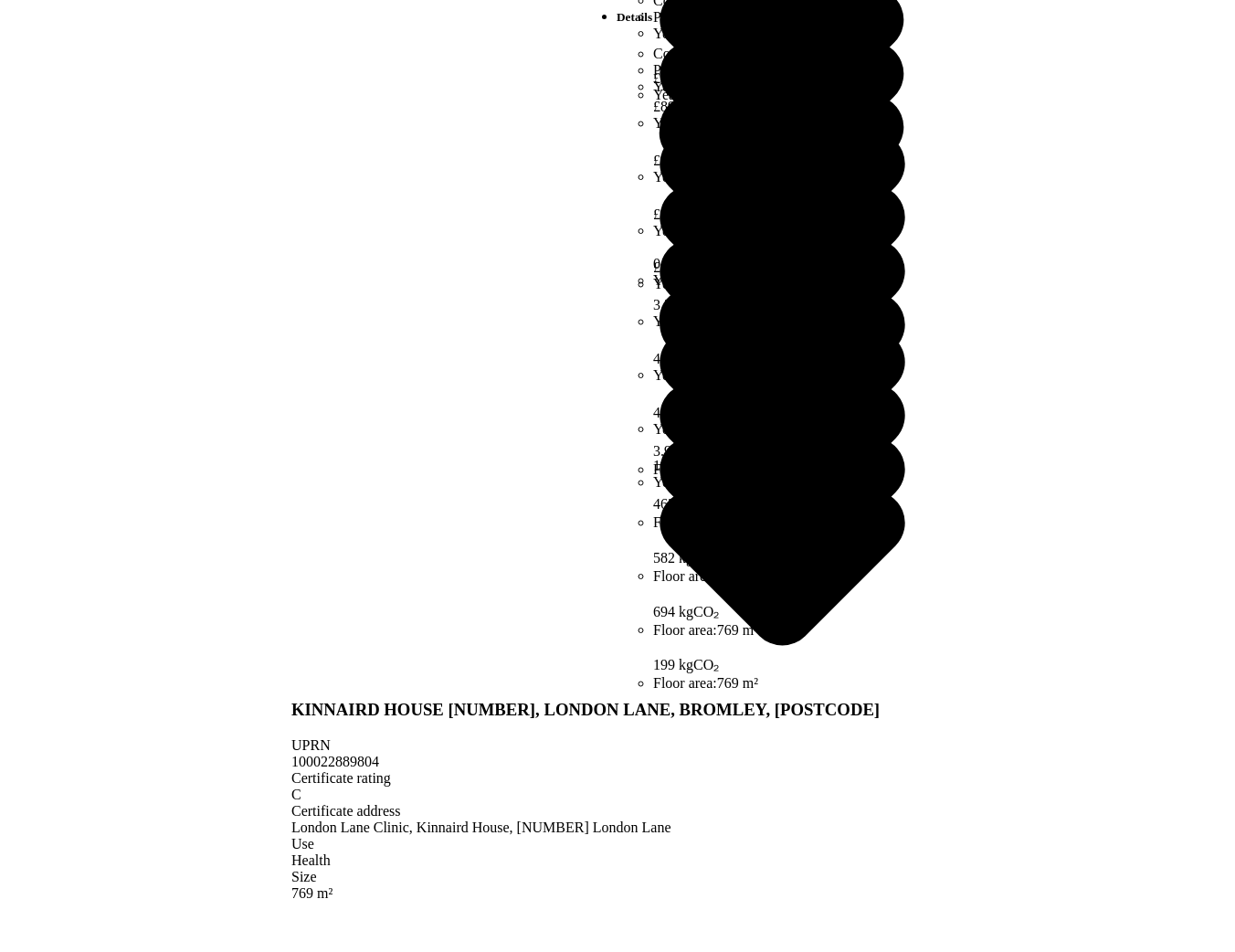 click on "[NAME]’s scenario; [DATE] [TIME]" at bounding box center (107, 17160) 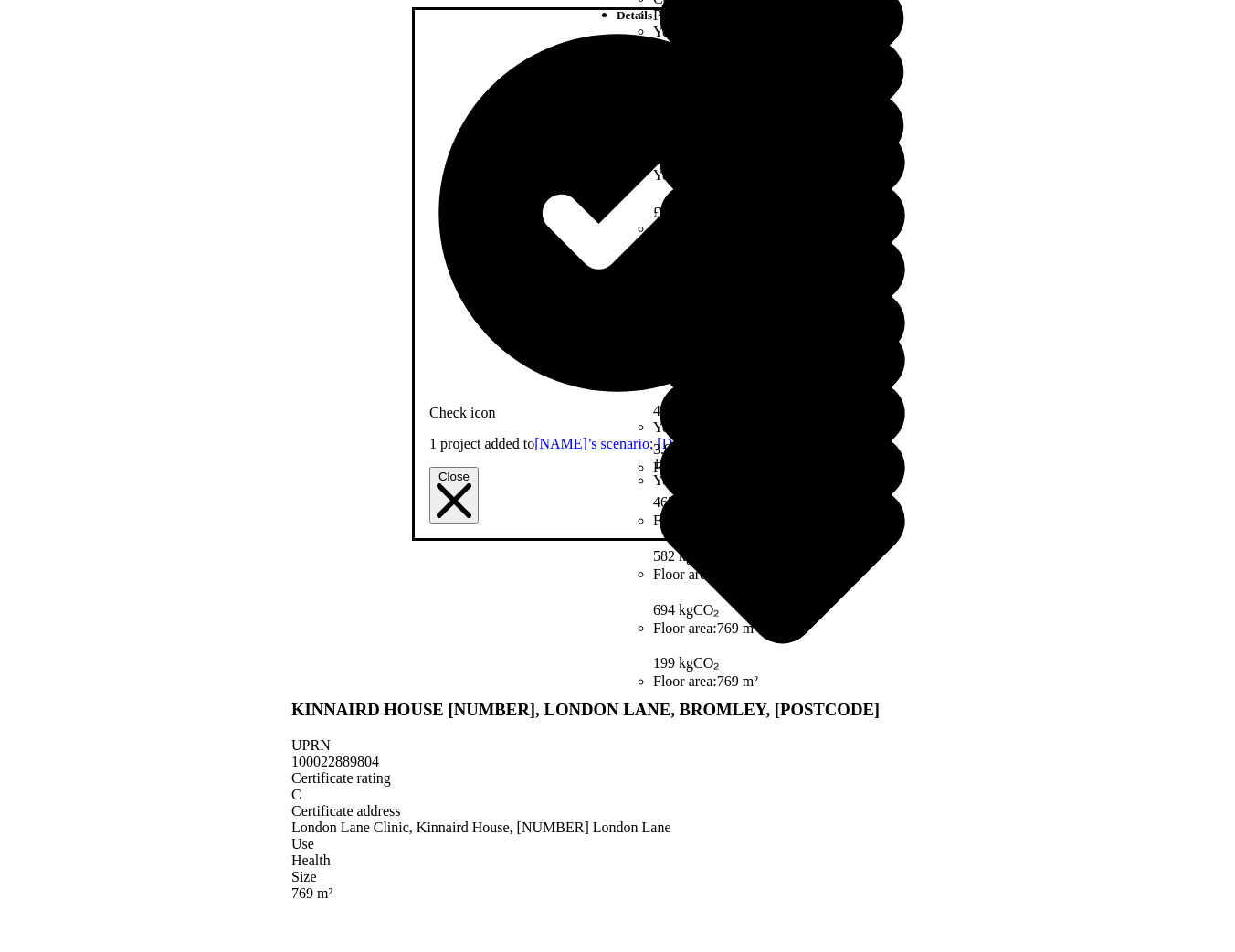 scroll, scrollTop: 320, scrollLeft: 0, axis: vertical 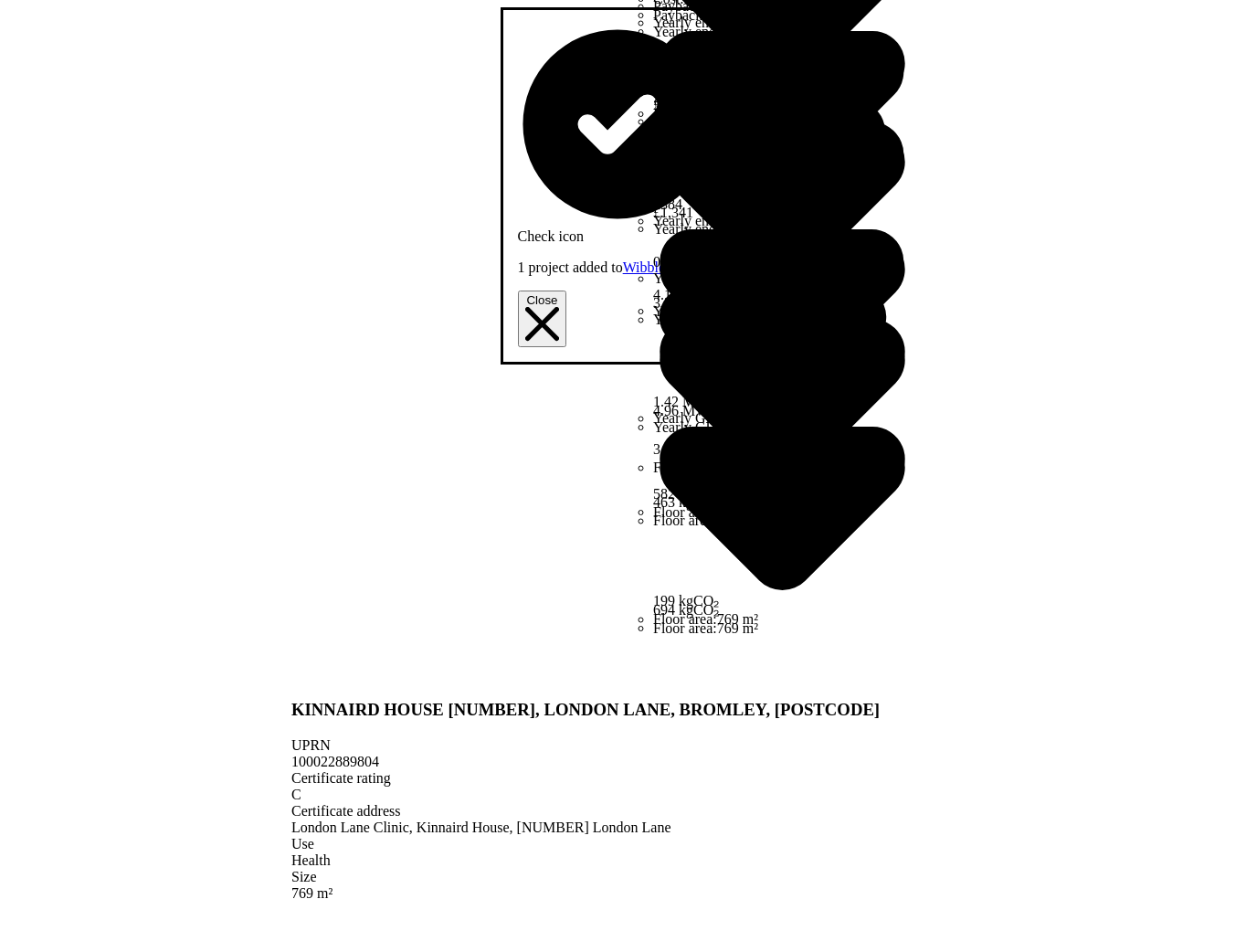 click on "Wibble" at bounding box center [33, 17109] 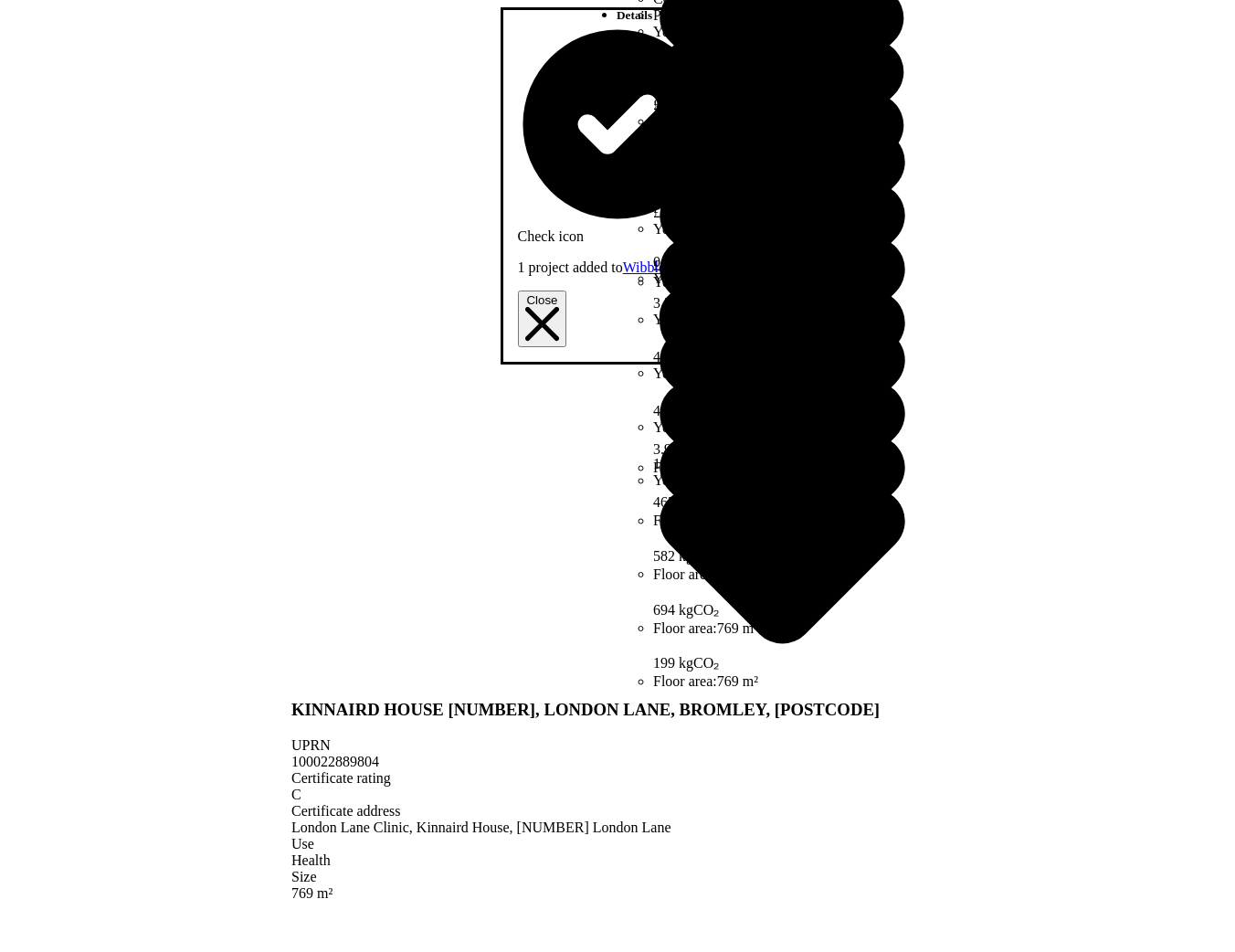 click 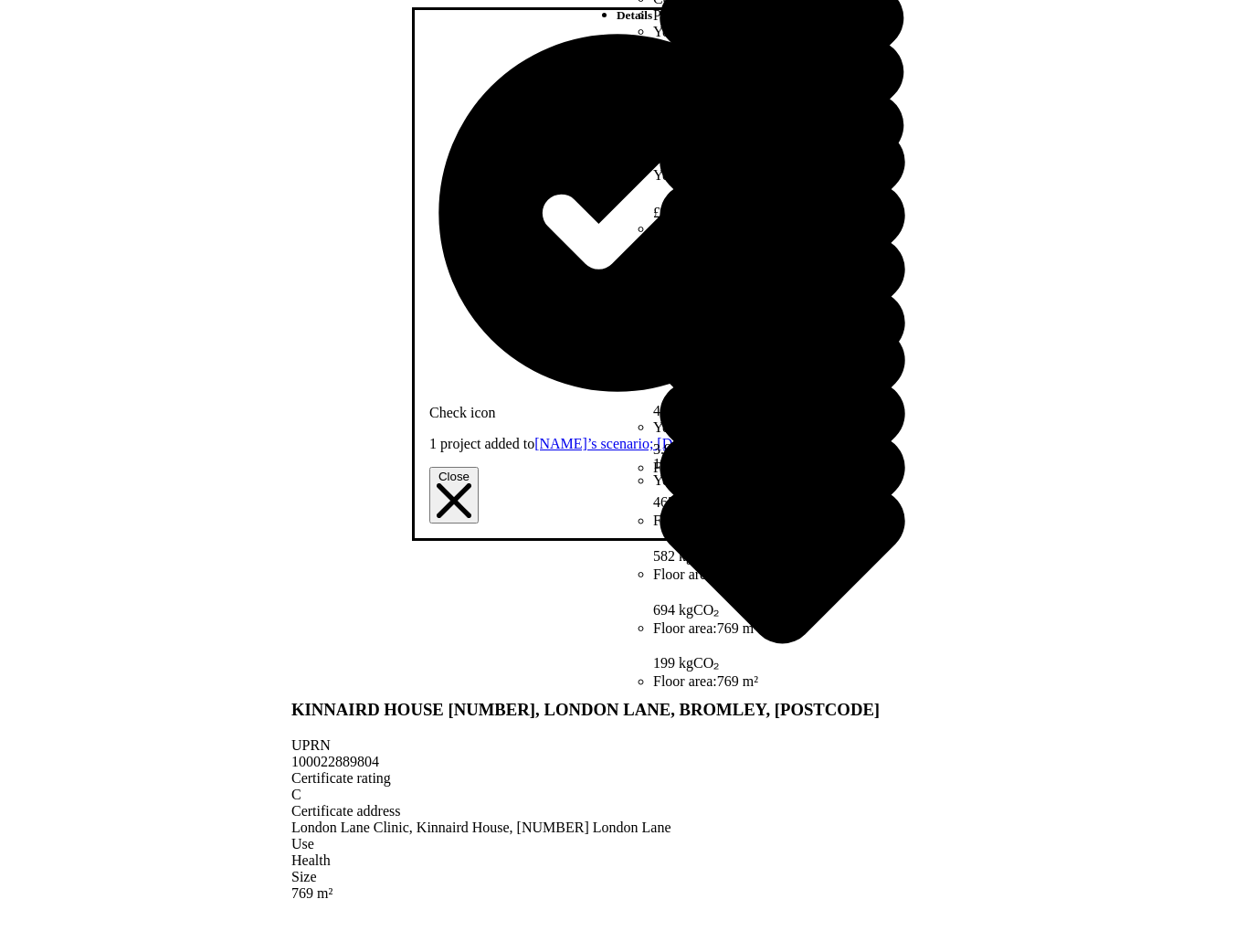 click 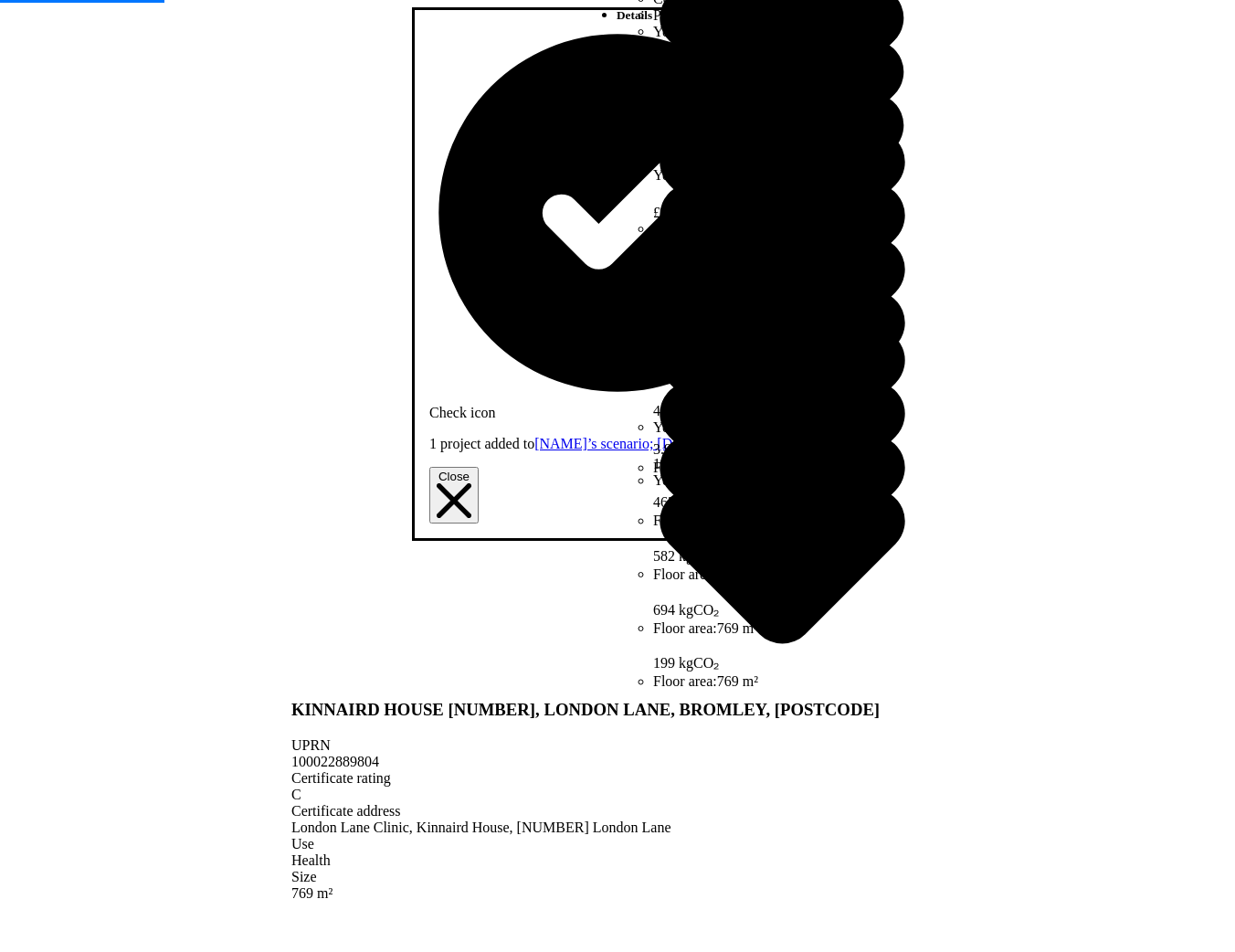 click on "[NAME]’s scenario; [DATE] [TIME]" at bounding box center (643, 443) 